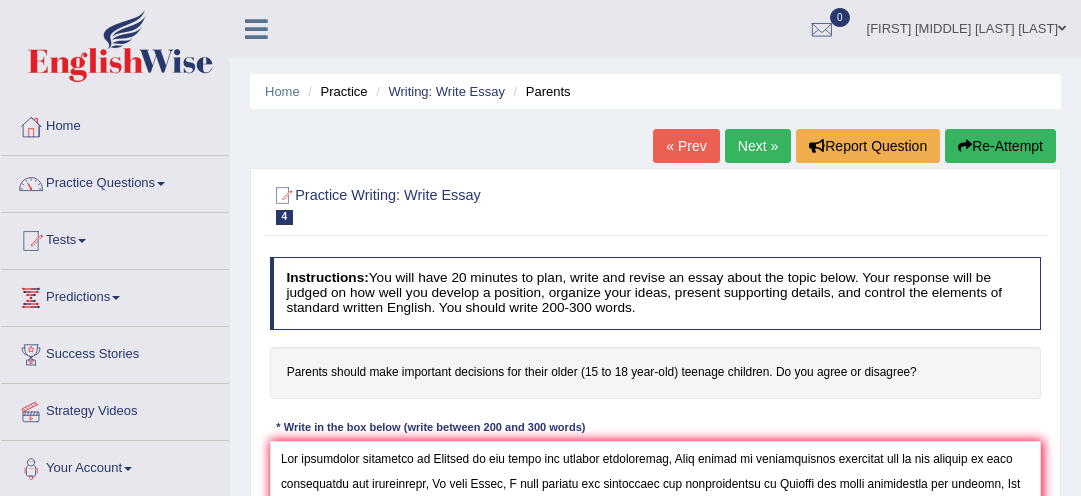scroll, scrollTop: 172, scrollLeft: 0, axis: vertical 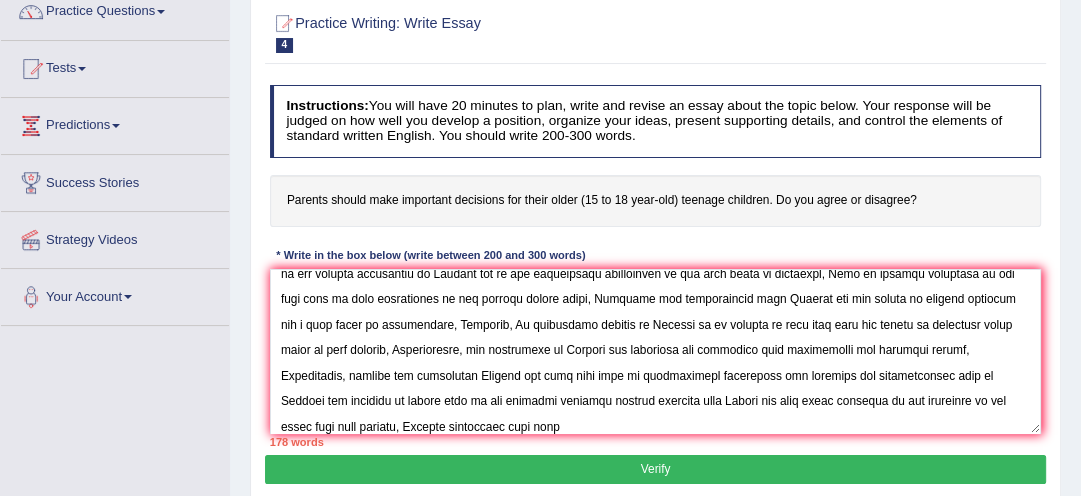 click at bounding box center (656, 351) 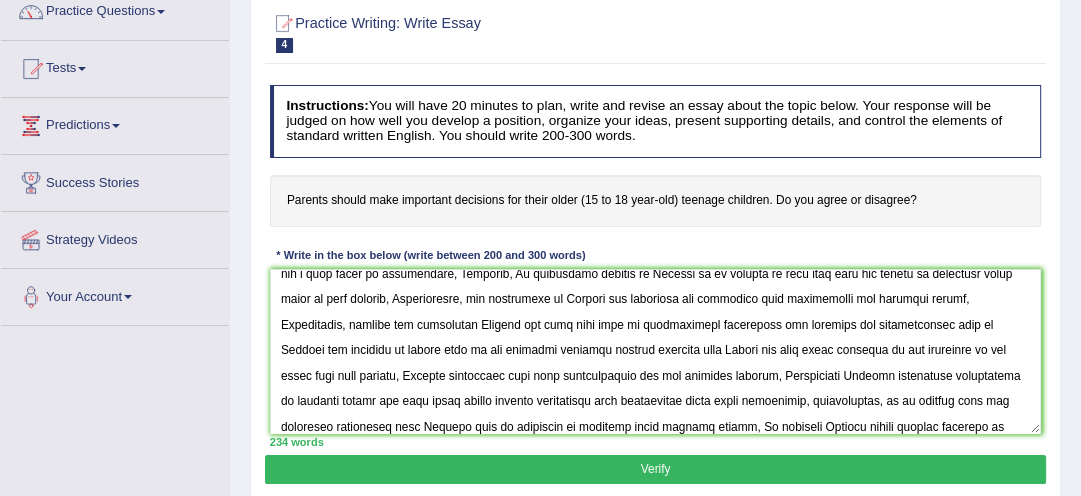 scroll, scrollTop: 165, scrollLeft: 0, axis: vertical 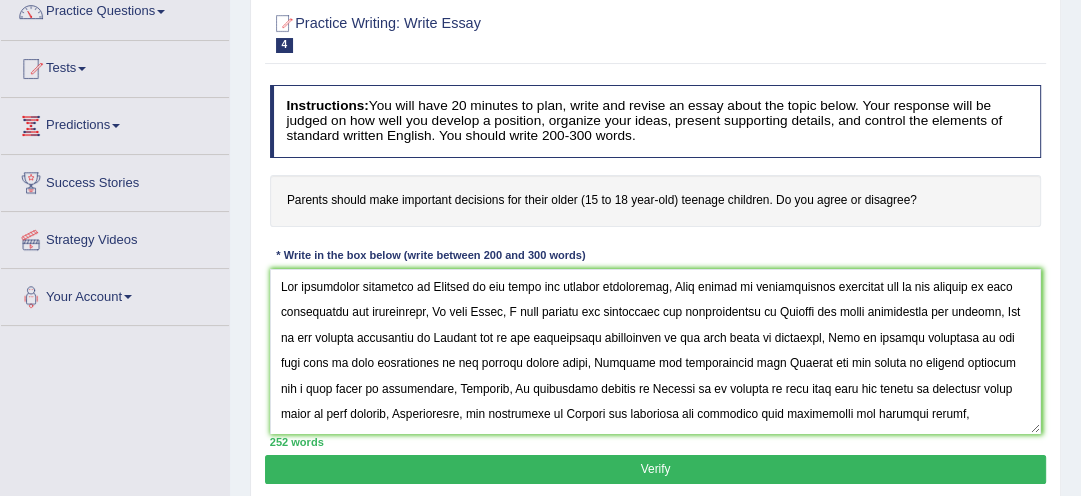 type on "The increasing influence of [PERSON] on our lives has ignited discussions, This matter is particurlarly pertinent due to its effects on both individuals and communities, In this Essay, I will examine the advantages and disadvantages of [PERSON] and their implication for society, One of the primary advantages of [PERSON] lie on its significant enhancement of the care given to childrent, This is further supported by the fact that it also contributes to the provide family needs, Research has demonstrated that [PERSON] has had impact on yieding positive for a wide range of individuals, Moreover, An additional benefit of [PERSON] it is ability to take good care the family by providing every needs of they familly, Consequently, the advantages of [PERSON] are essential for promoting both individuals and societal sucess, Notetheless, despite its advantages [PERSON] can also give rise to considerable challenges for instance the inappropriate care of [PERSON] has resulted in issues such as bad children numerous studies indi..." 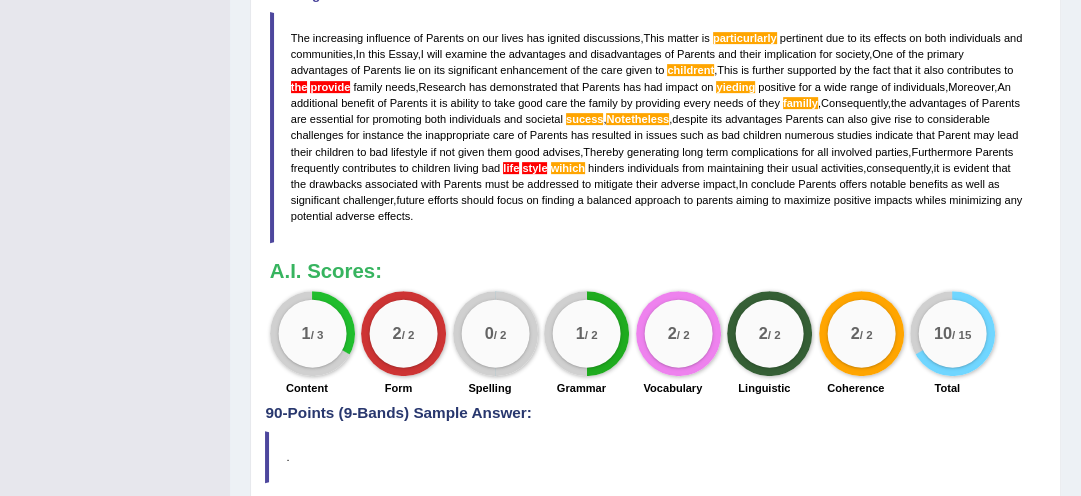 scroll, scrollTop: 620, scrollLeft: 0, axis: vertical 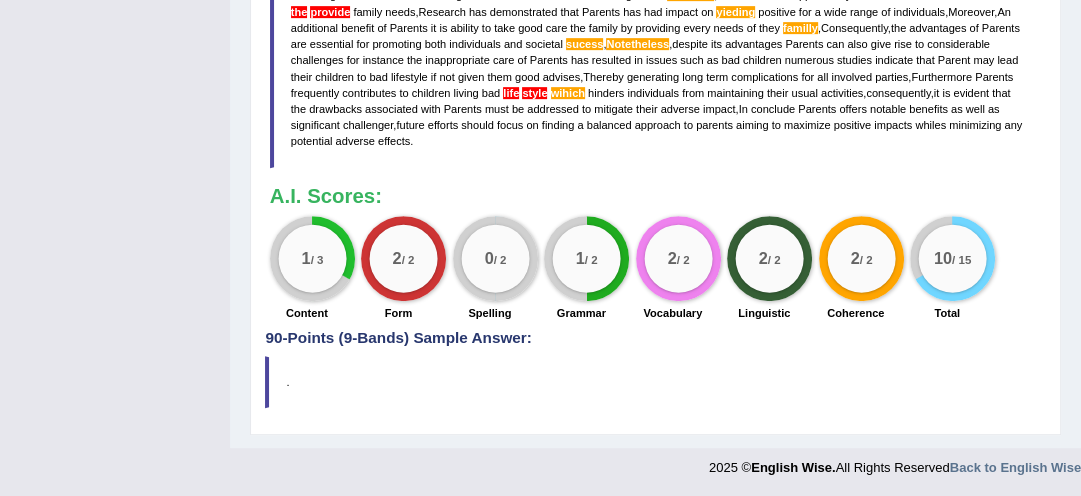 click on "Toggle navigation
Home
Practice Questions   Speaking Practice Read Aloud
Repeat Sentence
Describe Image
Re-tell Lecture
Answer Short Question
Summarize Group Discussion
Respond To A Situation
Writing Practice  Summarize Written Text
Write Essay
Reading Practice  Reading & Writing: Fill In The Blanks
Choose Multiple Answers
Re-order Paragraphs
Fill In The Blanks
Choose Single Answer
Listening Practice  Summarize Spoken Text
Highlight Incorrect Words
Highlight Correct Summary
Select Missing Word
Choose Single Answer
Choose Multiple Answers
Fill In The Blanks
Write From Dictation
Pronunciation
Tests
Take Mock Test" at bounding box center (540, -444) 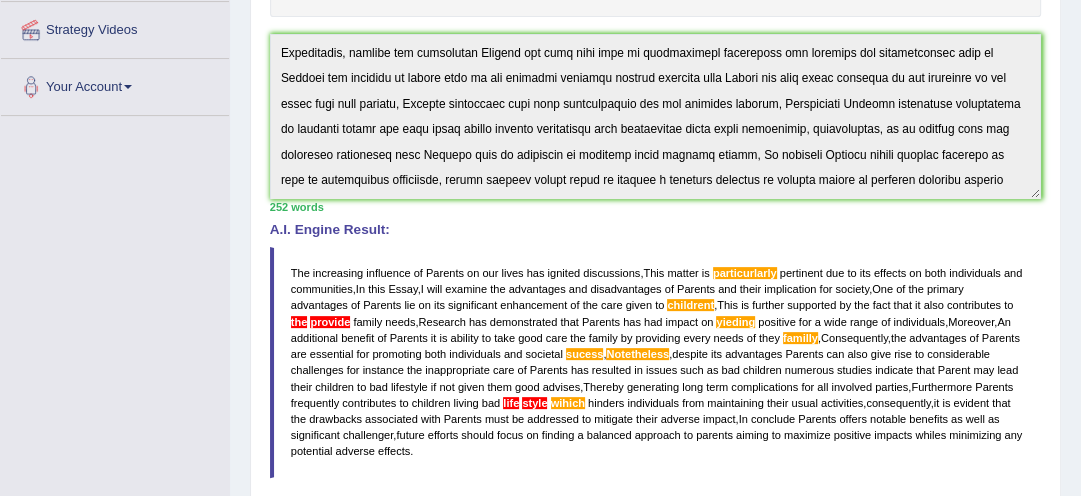 scroll, scrollTop: 372, scrollLeft: 0, axis: vertical 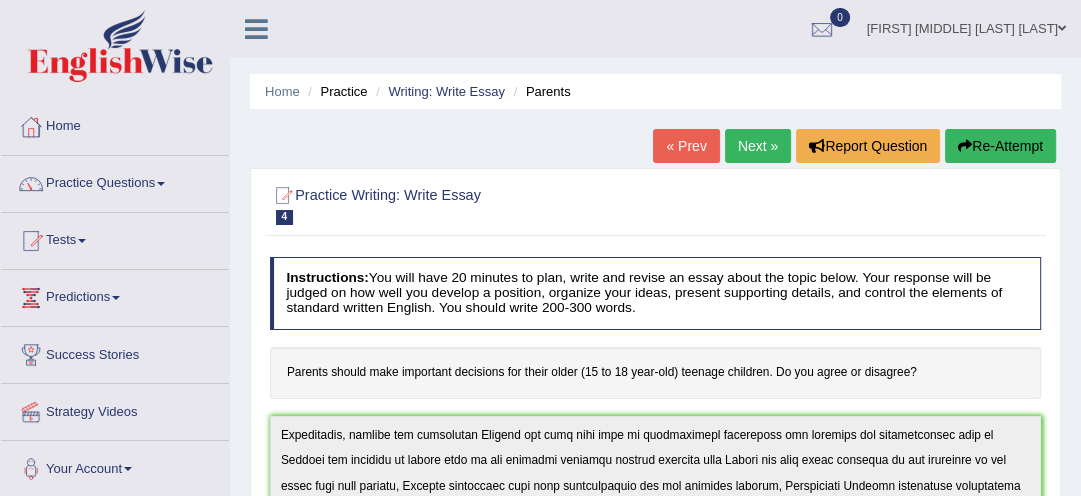 click on "Re-Attempt" at bounding box center (1000, 146) 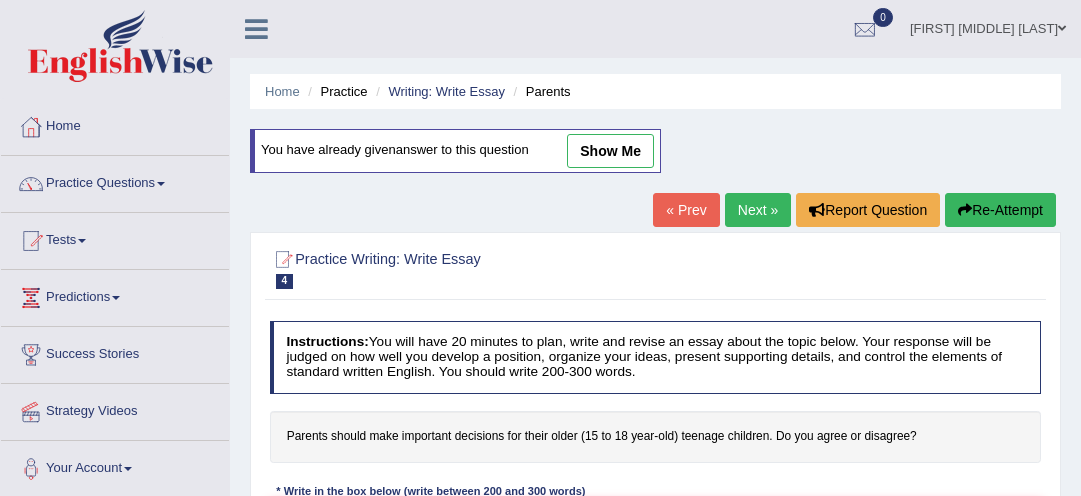 scroll, scrollTop: 0, scrollLeft: 0, axis: both 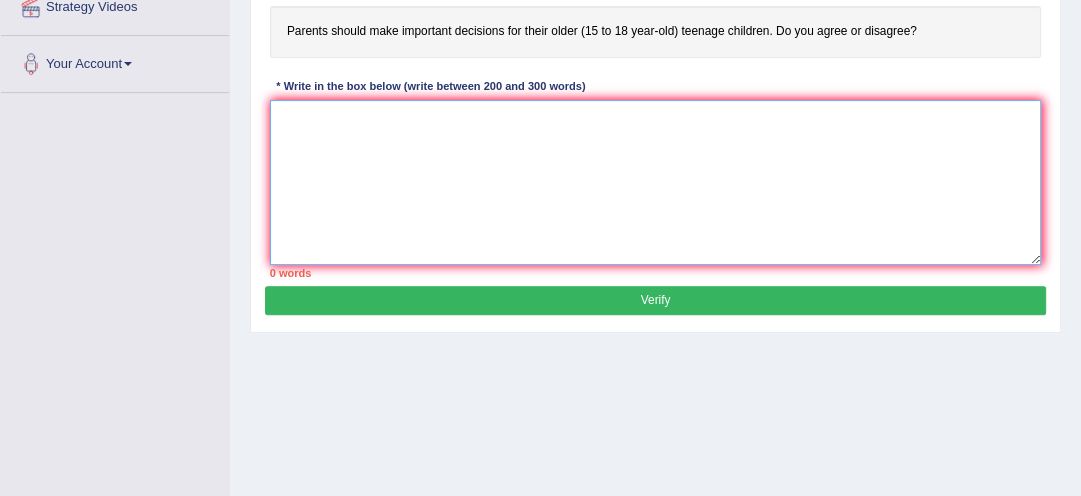 click at bounding box center [656, 182] 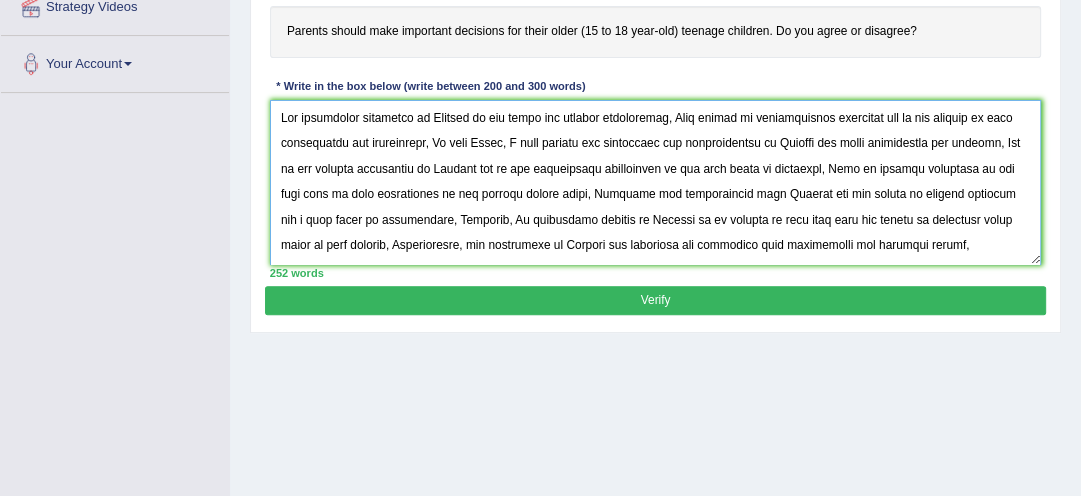 scroll, scrollTop: 165, scrollLeft: 0, axis: vertical 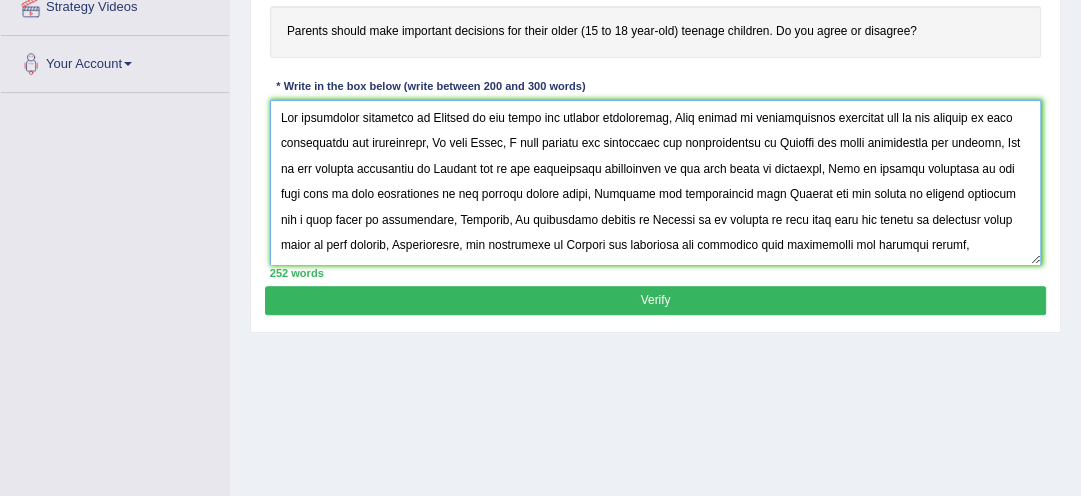 drag, startPoint x: 800, startPoint y: 116, endPoint x: 770, endPoint y: 115, distance: 30.016663 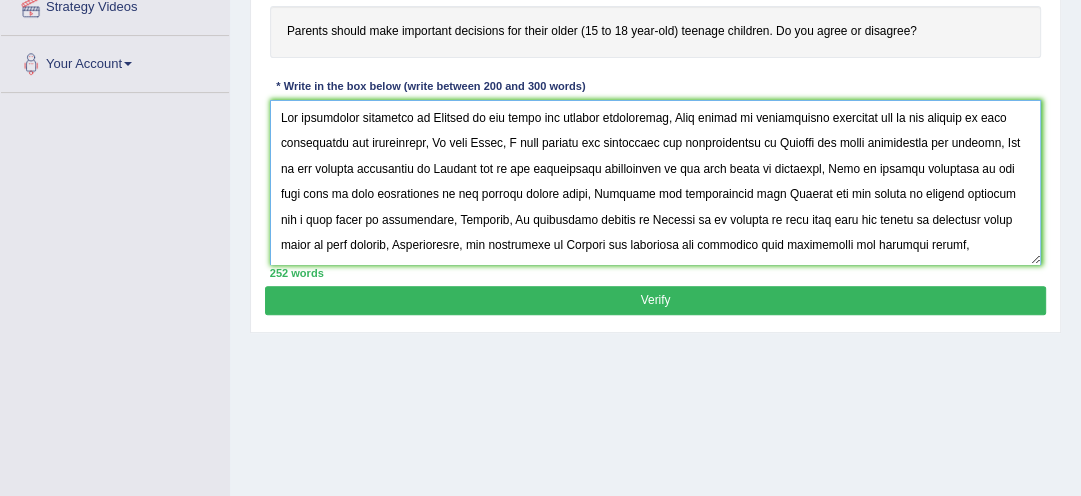 click at bounding box center (656, 182) 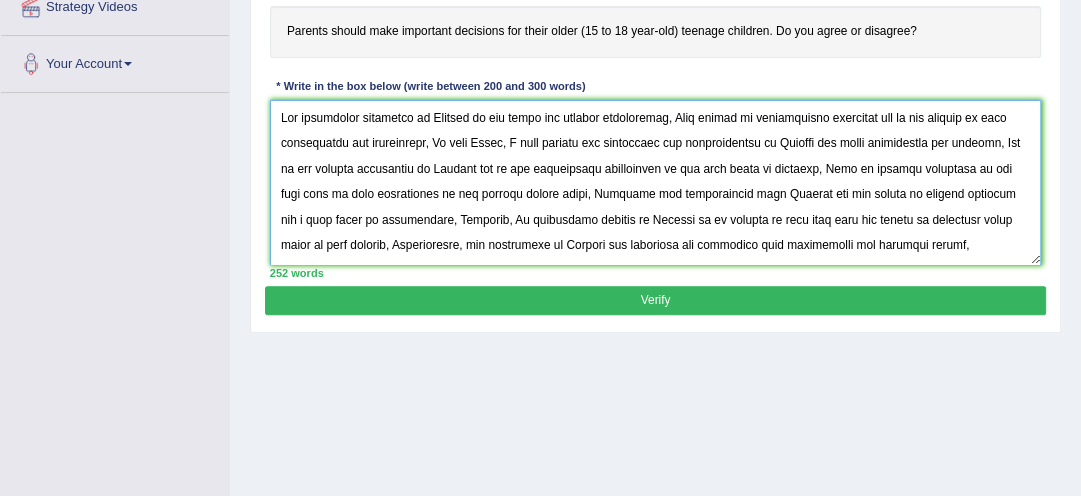 drag, startPoint x: 833, startPoint y: 169, endPoint x: 876, endPoint y: 158, distance: 44.38468 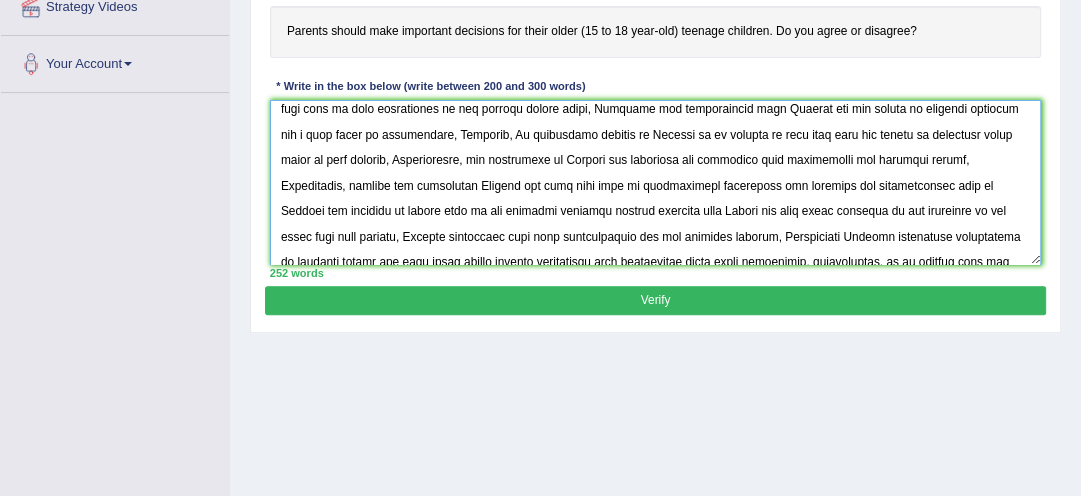scroll, scrollTop: 112, scrollLeft: 0, axis: vertical 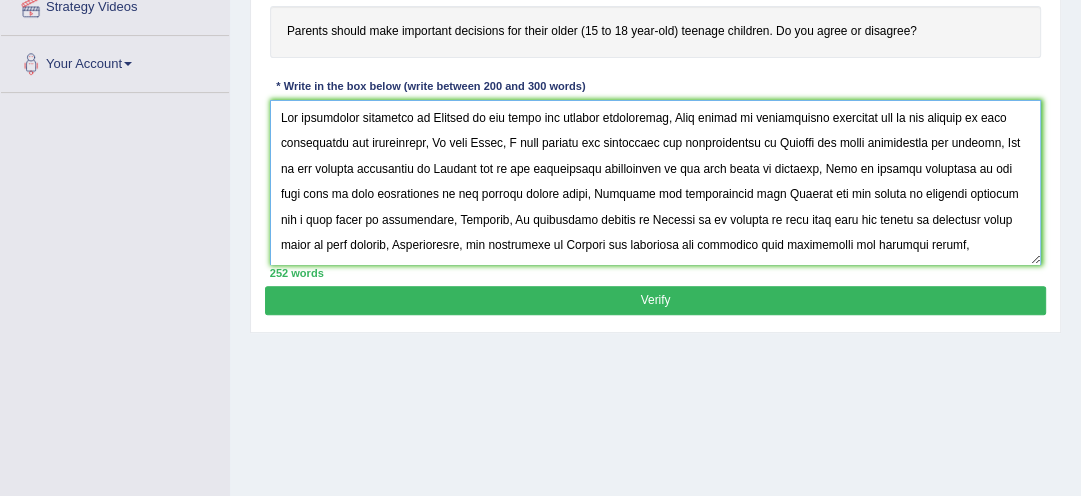 click at bounding box center (656, 182) 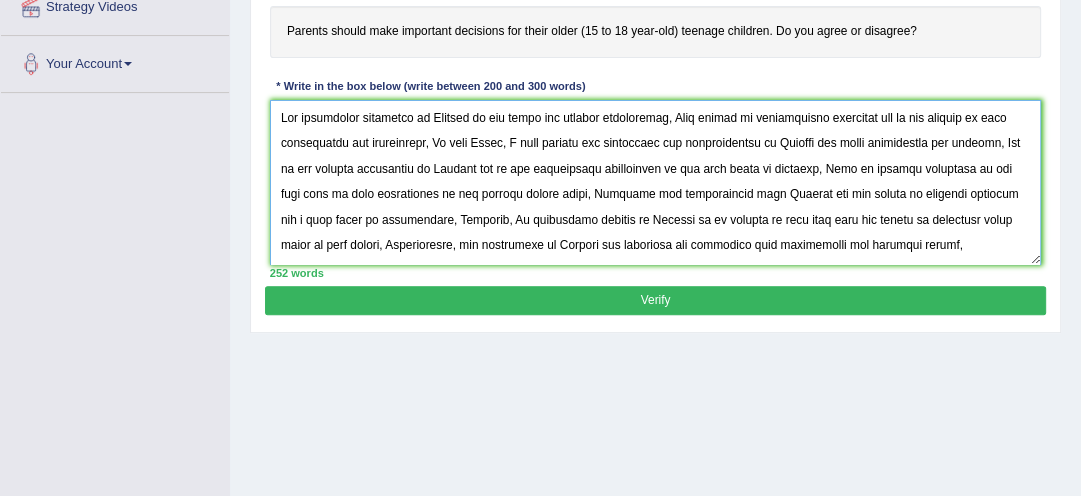 click at bounding box center (656, 182) 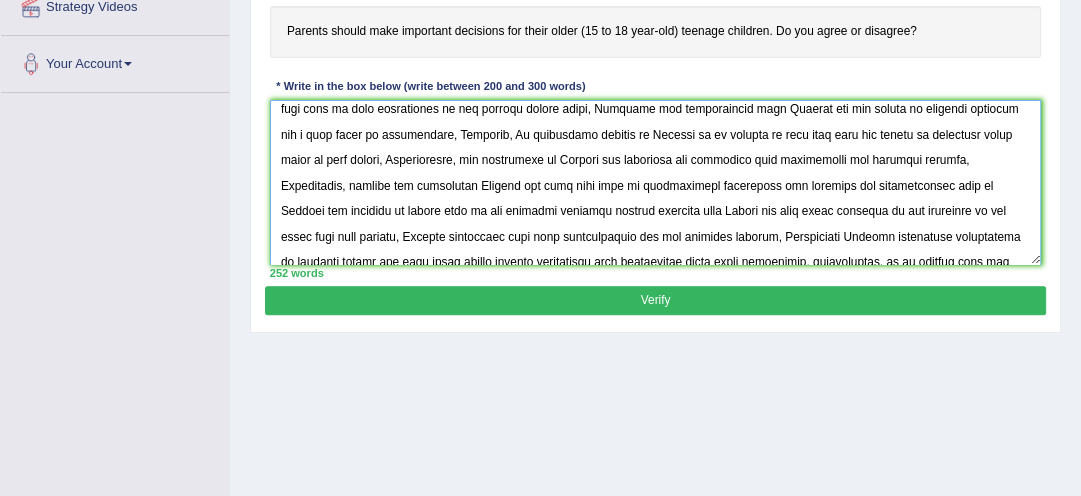 scroll, scrollTop: 112, scrollLeft: 0, axis: vertical 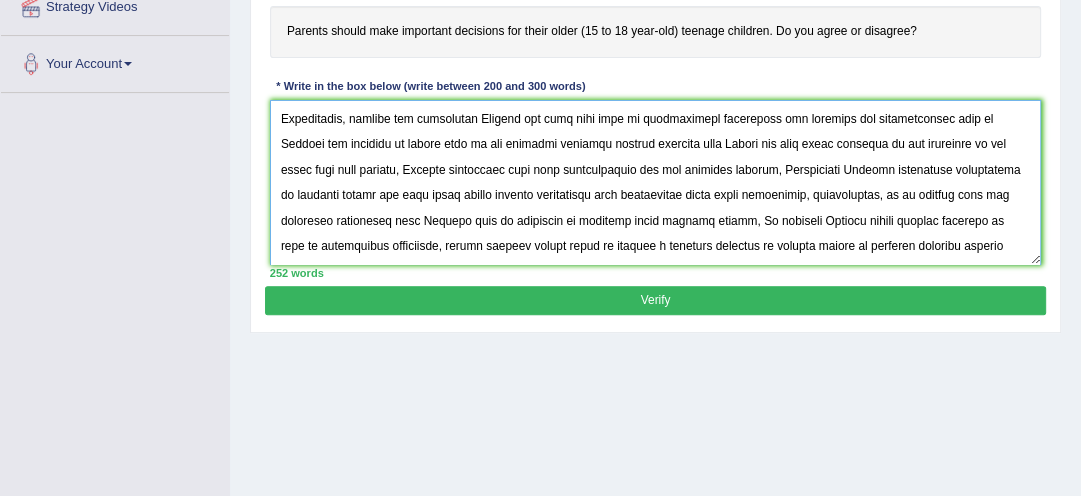 click at bounding box center [656, 182] 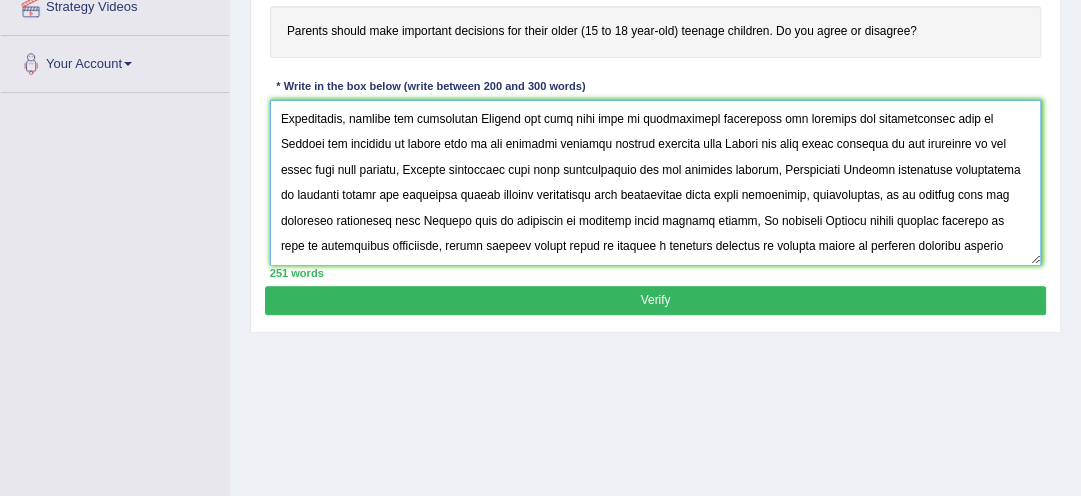 click at bounding box center [656, 182] 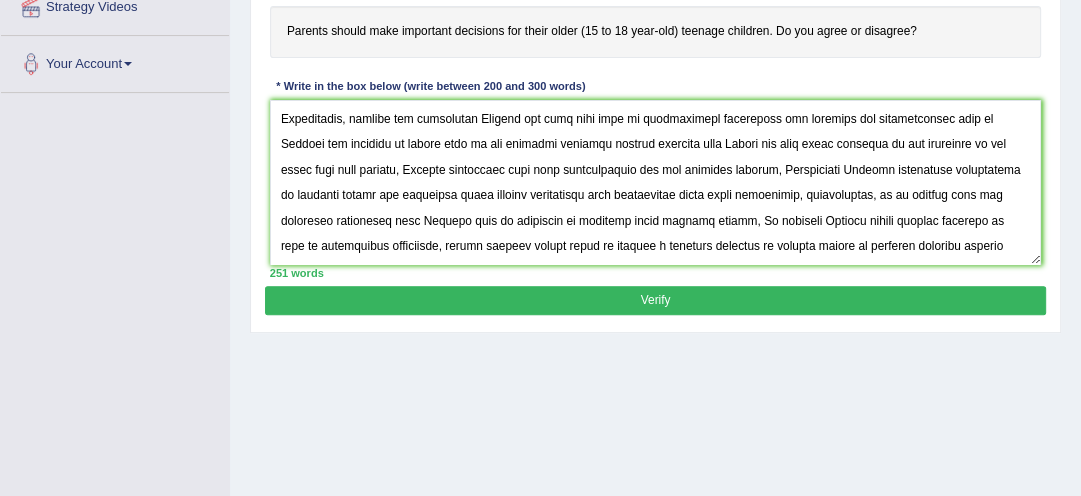 click on "Practice Writing: Write Essay
4
Parents
Instructions:  You will have 20 minutes to plan, write and revise an essay about the topic below. Your response will be judged on how well you develop a position, organize your ideas, present supporting details, and control the elements of standard written English. You should write 200-300 words.
Parents should make important decisions for their older (15 to 18 year-old) teenage children. Do you agree or disagree? * Write in the box below (write between 200 and 300 words) 251 words Written Keywords: A.I. Engine Result: Processing... A.I. Scores:
1  / 3              Content
2  / 2              Form
0  / 2              Spelling
1  / 2              Grammar
2  / 2              Vocabulary
2" at bounding box center (655, 80) 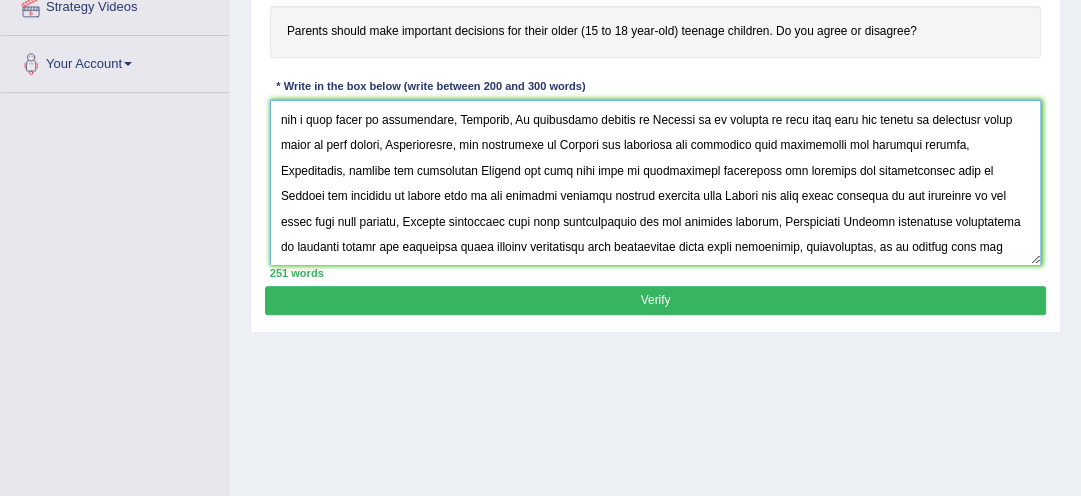 scroll, scrollTop: 104, scrollLeft: 0, axis: vertical 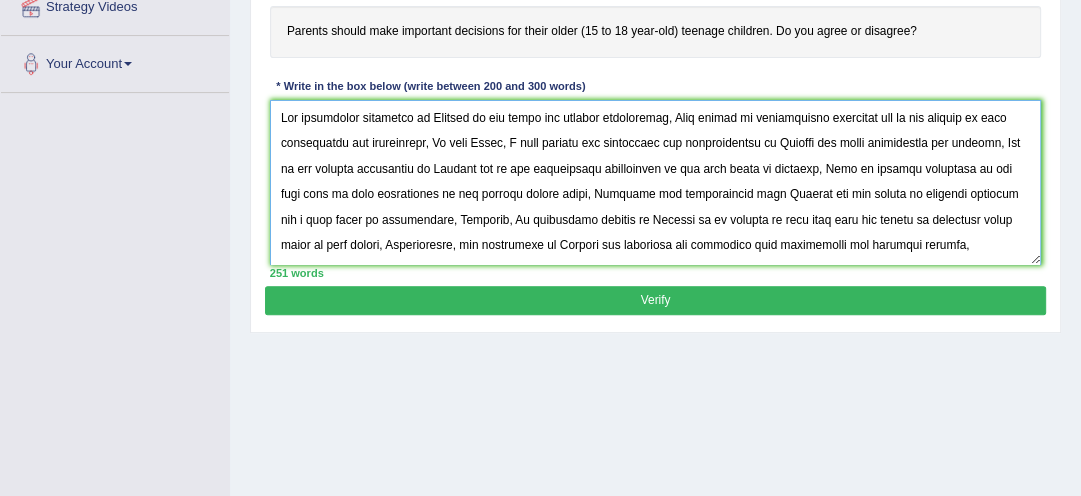 click at bounding box center (656, 182) 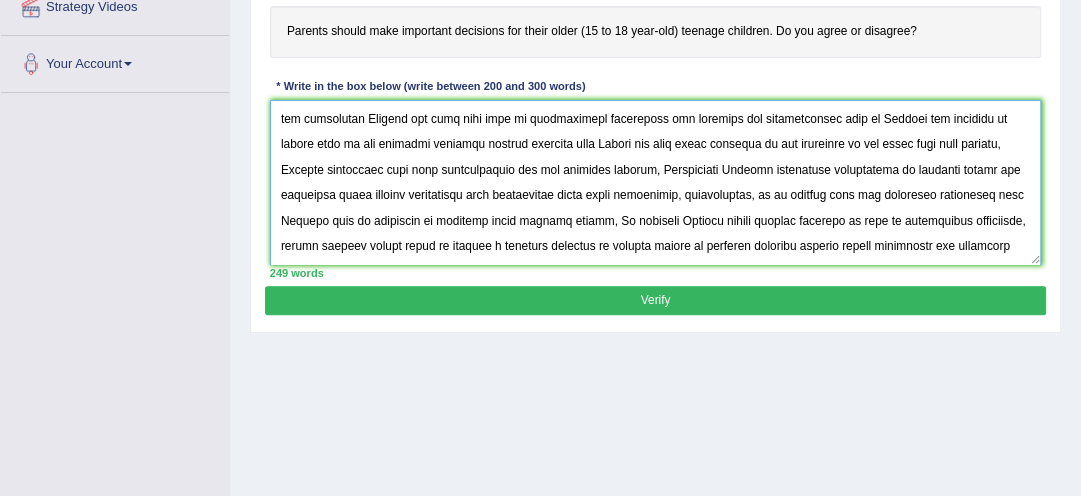 scroll, scrollTop: 179, scrollLeft: 0, axis: vertical 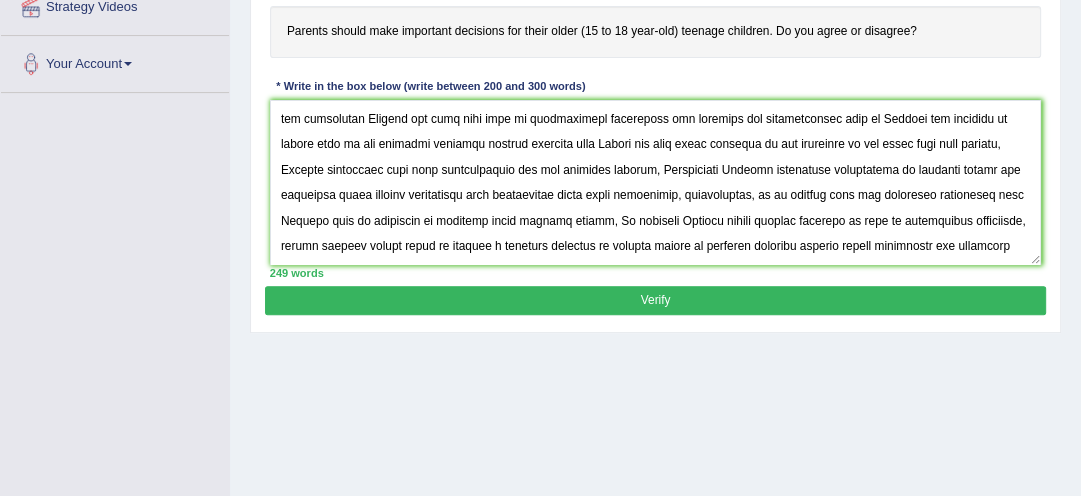 click on "Verify" at bounding box center [655, 300] 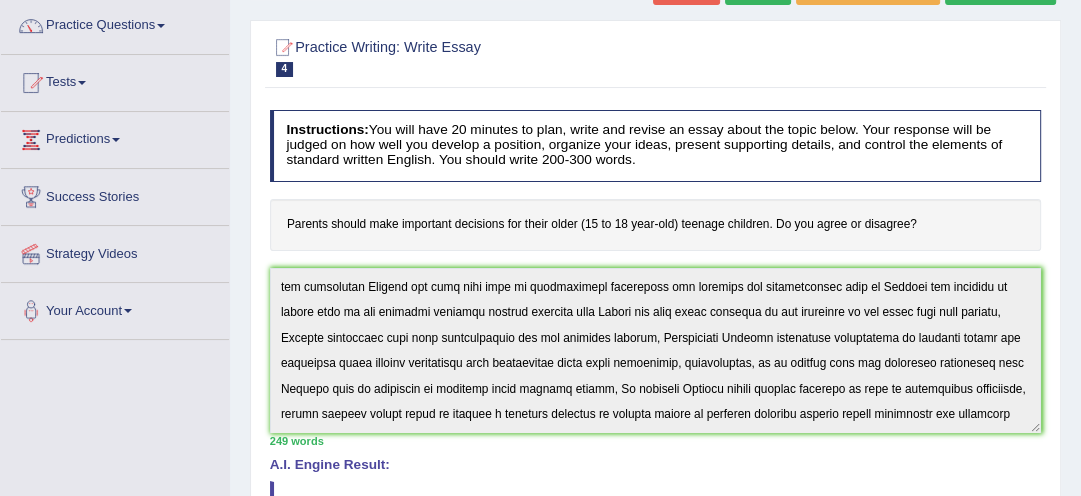 scroll, scrollTop: 62, scrollLeft: 0, axis: vertical 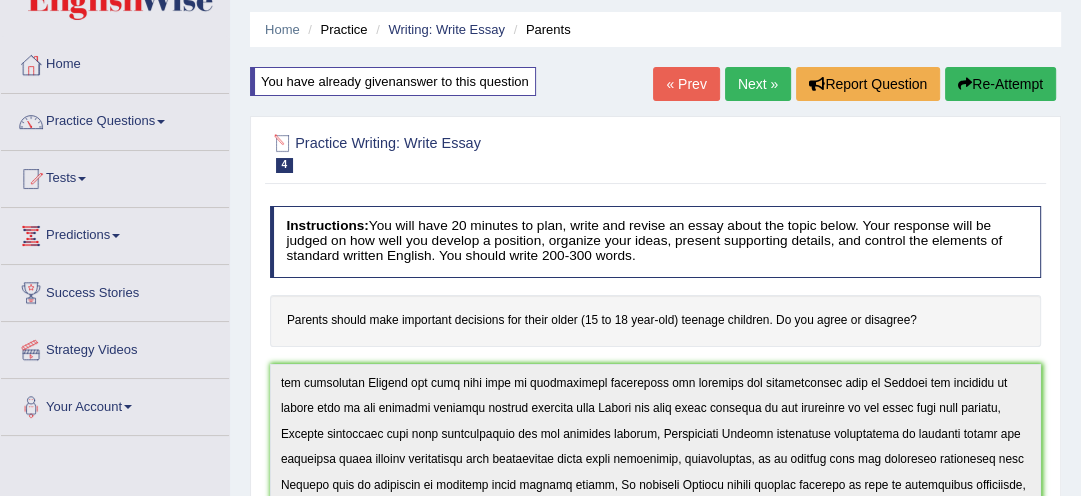 click at bounding box center (283, 144) 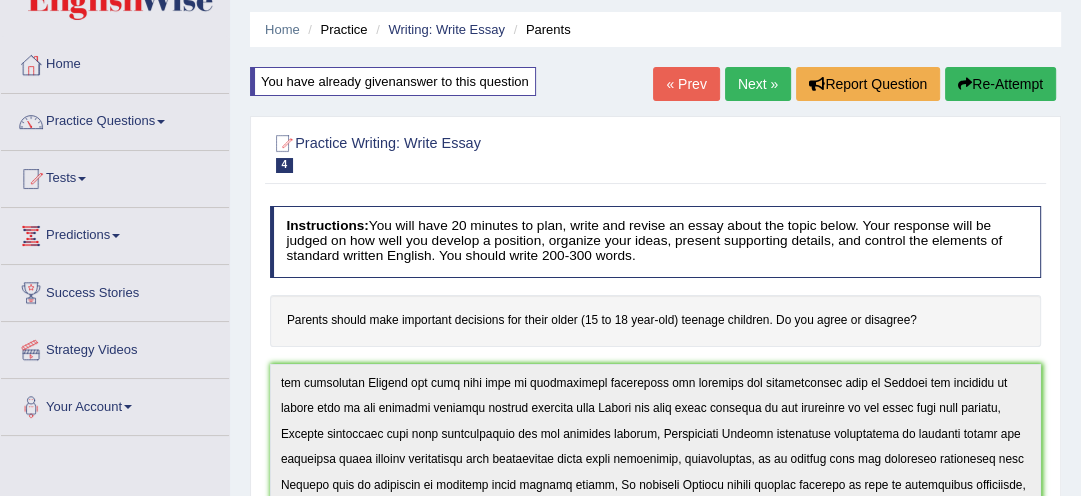 scroll, scrollTop: 0, scrollLeft: 0, axis: both 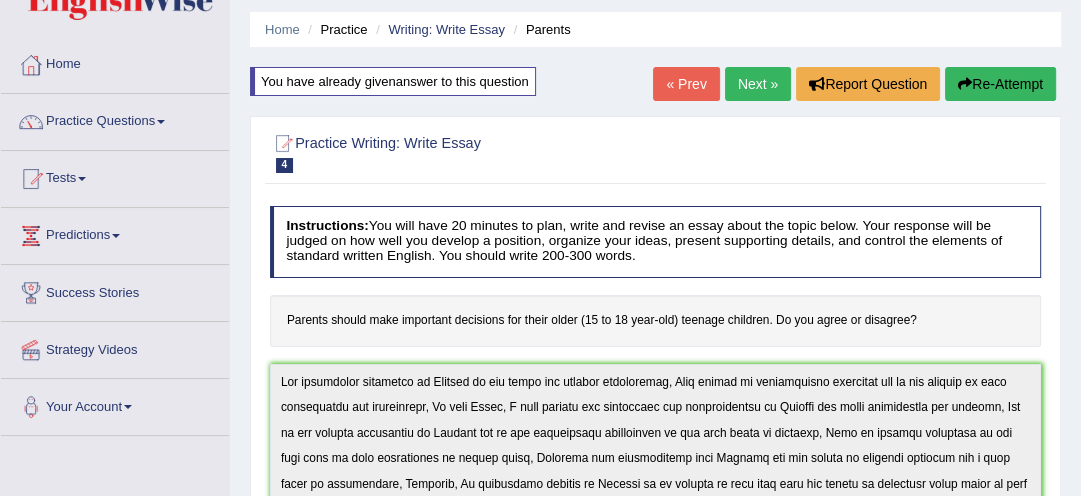 drag, startPoint x: 1078, startPoint y: 491, endPoint x: 1088, endPoint y: 485, distance: 11.661903 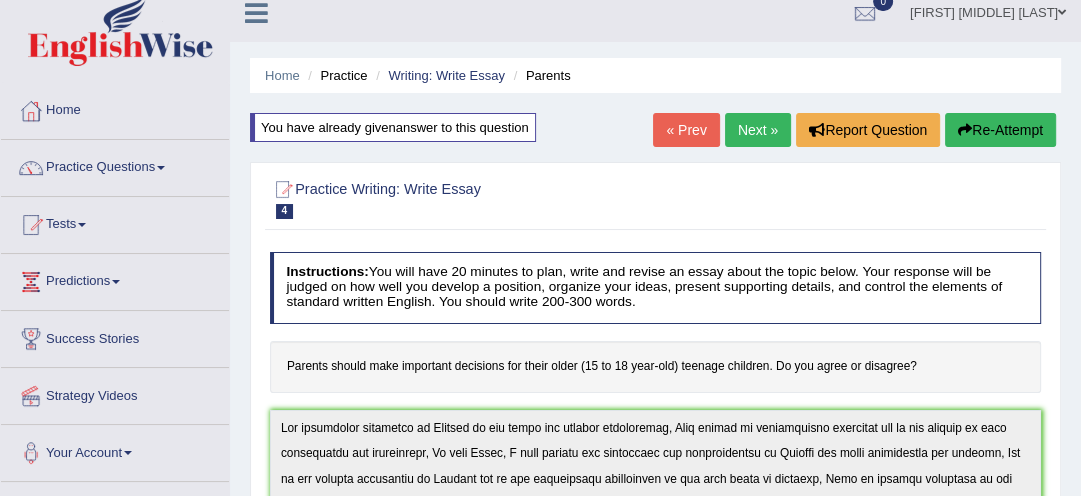 scroll, scrollTop: 75, scrollLeft: 0, axis: vertical 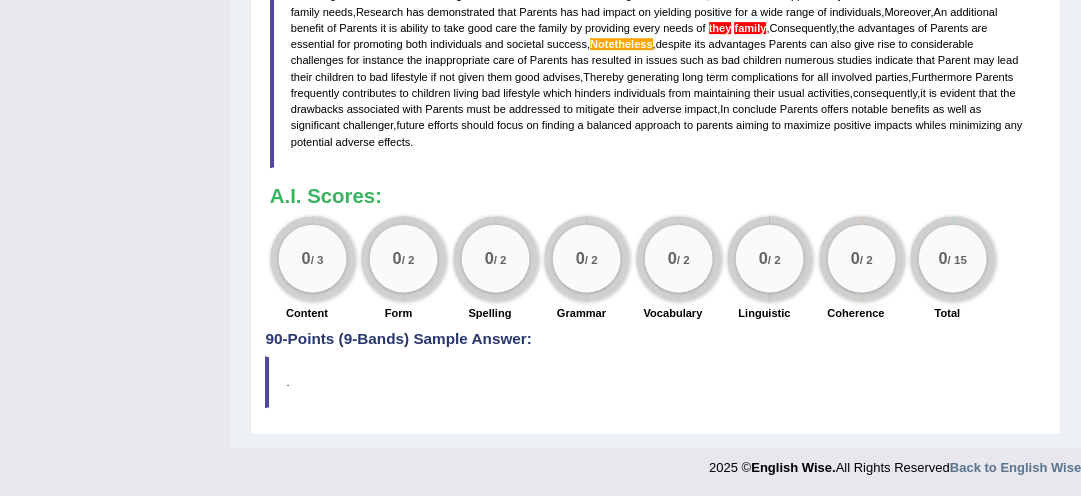 click on "Toggle navigation
Home
Practice Questions   Speaking Practice Read Aloud
Repeat Sentence
Describe Image
Re-tell Lecture
Answer Short Question
Summarize Group Discussion
Respond To A Situation
Writing Practice  Summarize Written Text
Write Essay
Reading Practice  Reading & Writing: Fill In The Blanks
Choose Multiple Answers
Re-order Paragraphs
Fill In The Blanks
Choose Single Answer
Listening Practice  Summarize Spoken Text
Highlight Incorrect Words
Highlight Correct Summary
Select Missing Word
Choose Single Answer
Choose Multiple Answers
Fill In The Blanks
Write From Dictation
Pronunciation
Tests
Take Mock Test" at bounding box center (540, -454) 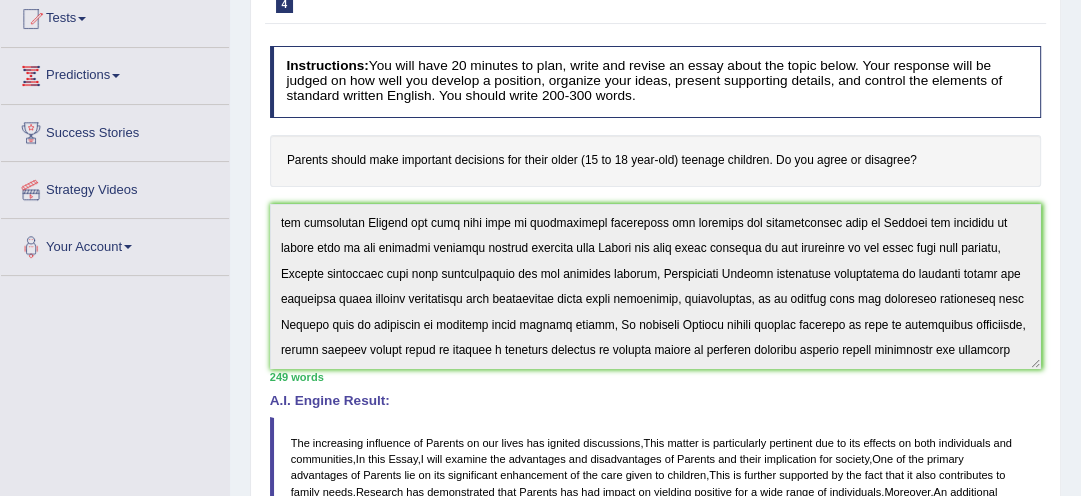 scroll, scrollTop: 212, scrollLeft: 0, axis: vertical 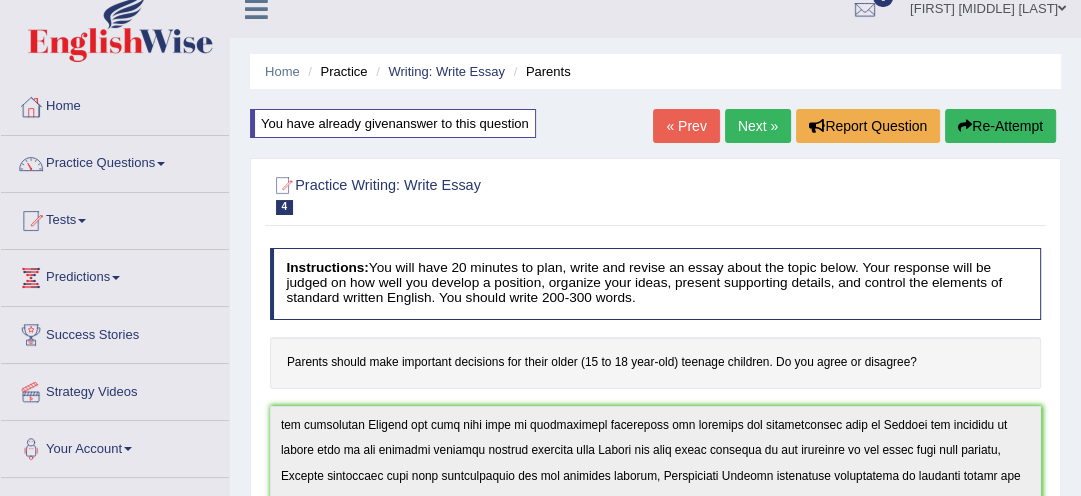 click on "Re-Attempt" at bounding box center (1000, 126) 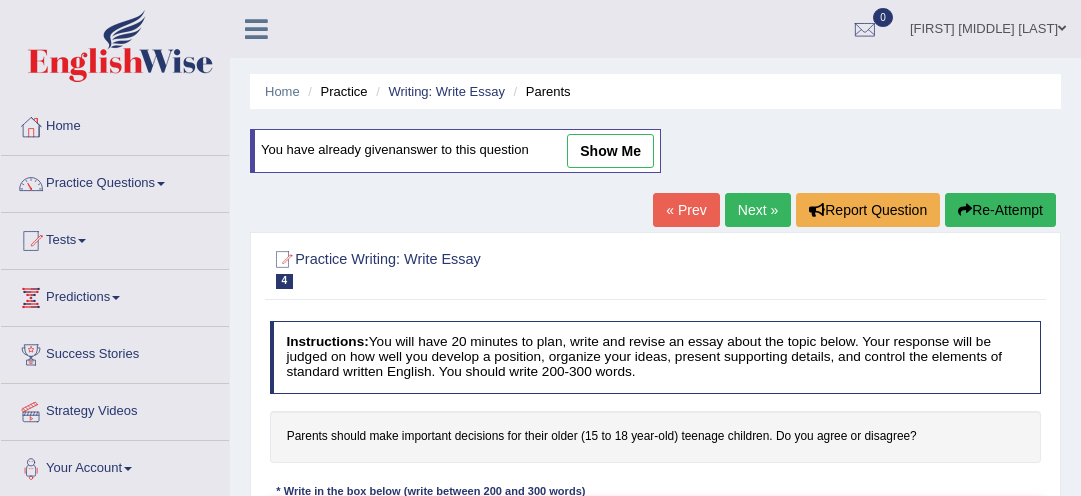 scroll, scrollTop: 20, scrollLeft: 0, axis: vertical 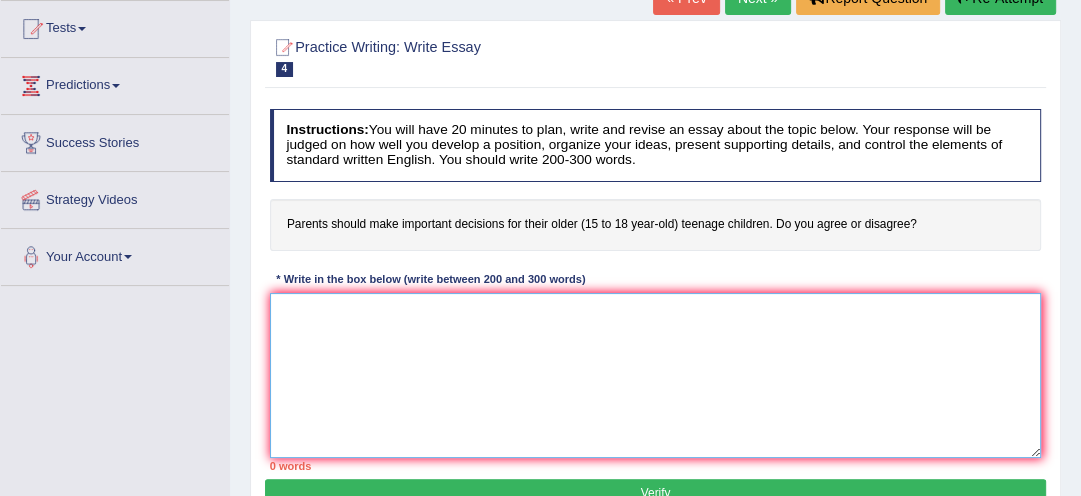 click at bounding box center [656, 375] 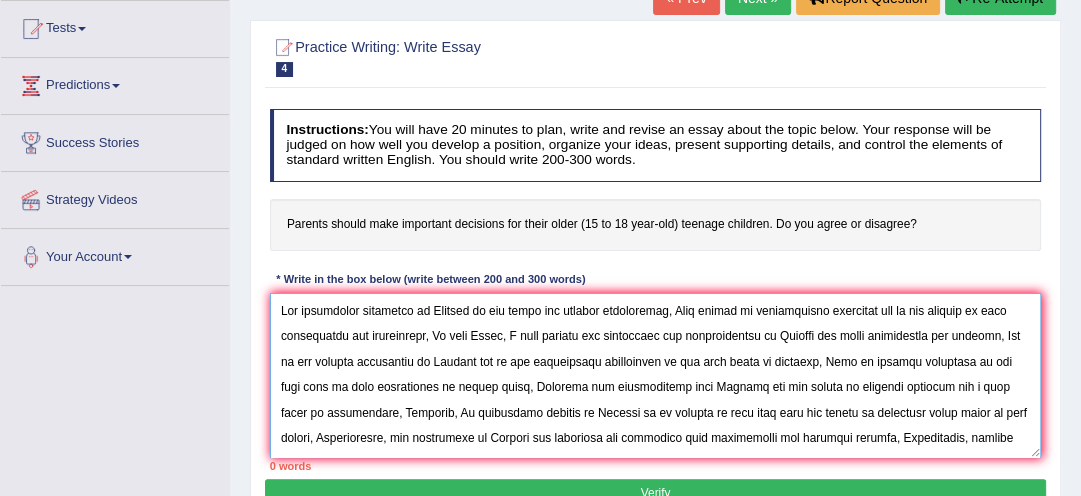 scroll, scrollTop: 165, scrollLeft: 0, axis: vertical 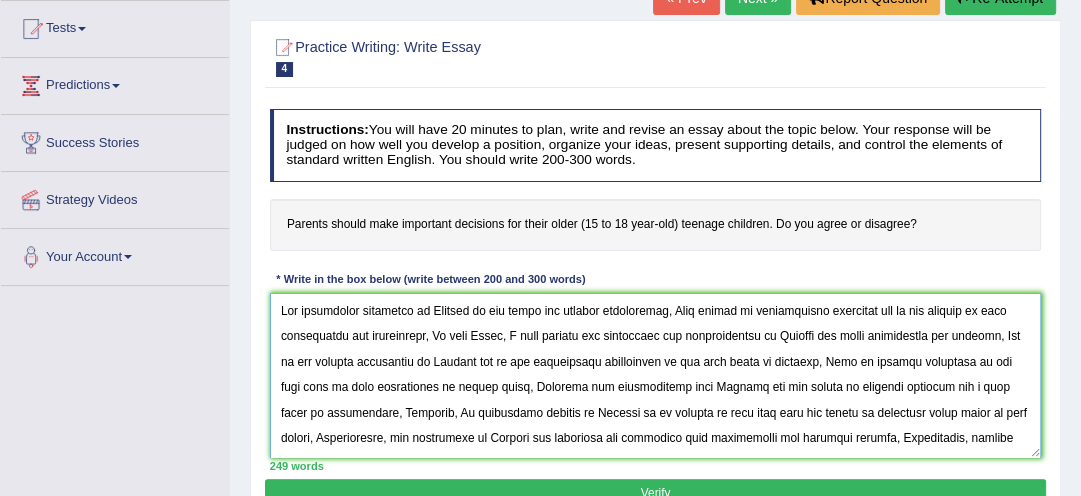 click at bounding box center (656, 375) 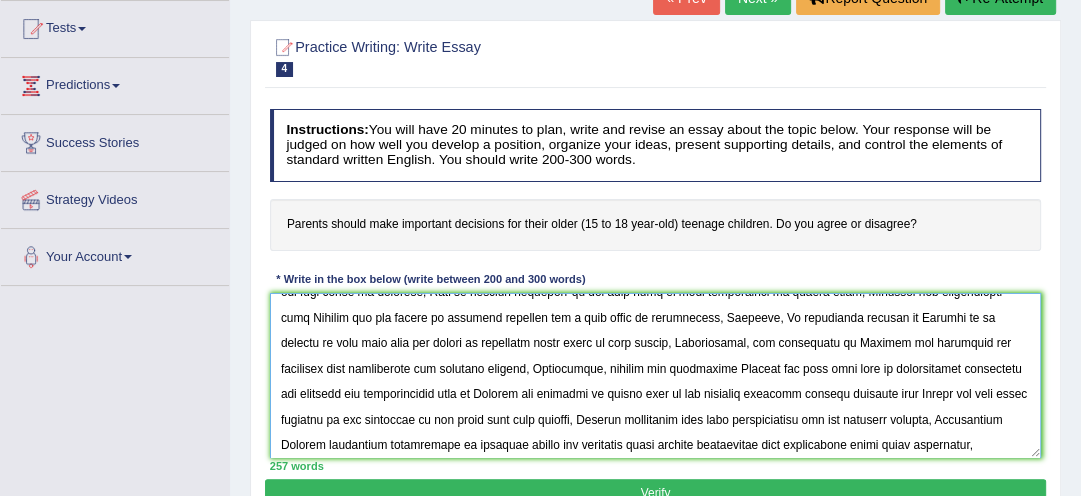 scroll, scrollTop: 112, scrollLeft: 0, axis: vertical 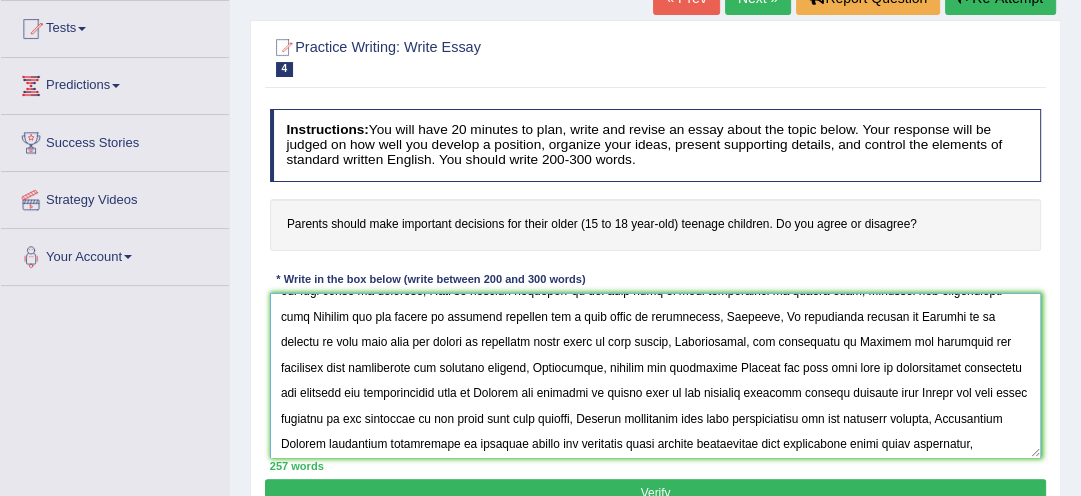 click at bounding box center (656, 375) 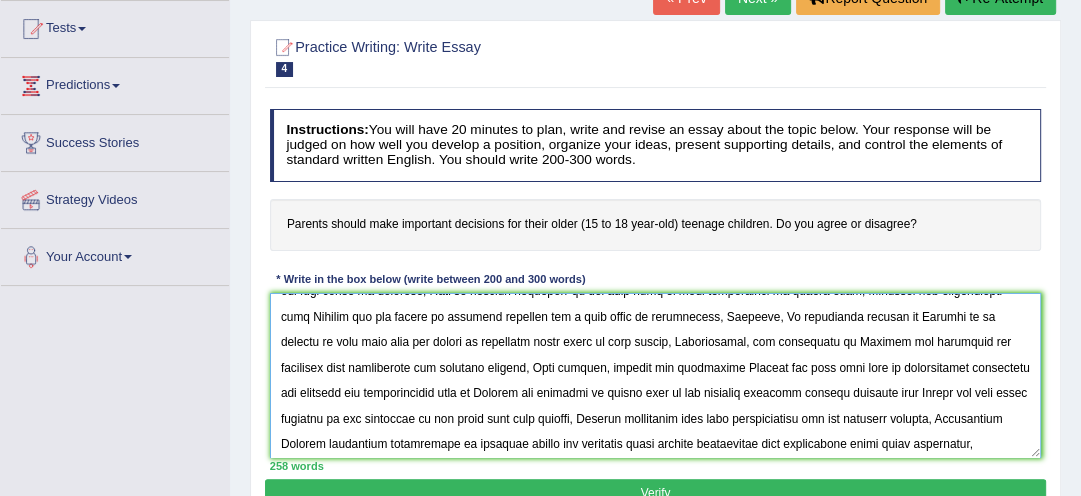 click at bounding box center [656, 375] 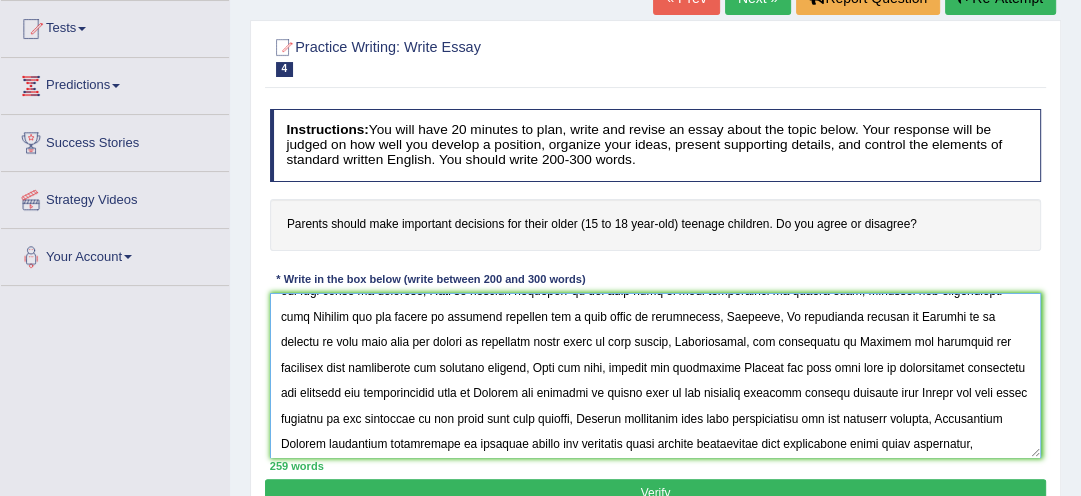 click at bounding box center [656, 375] 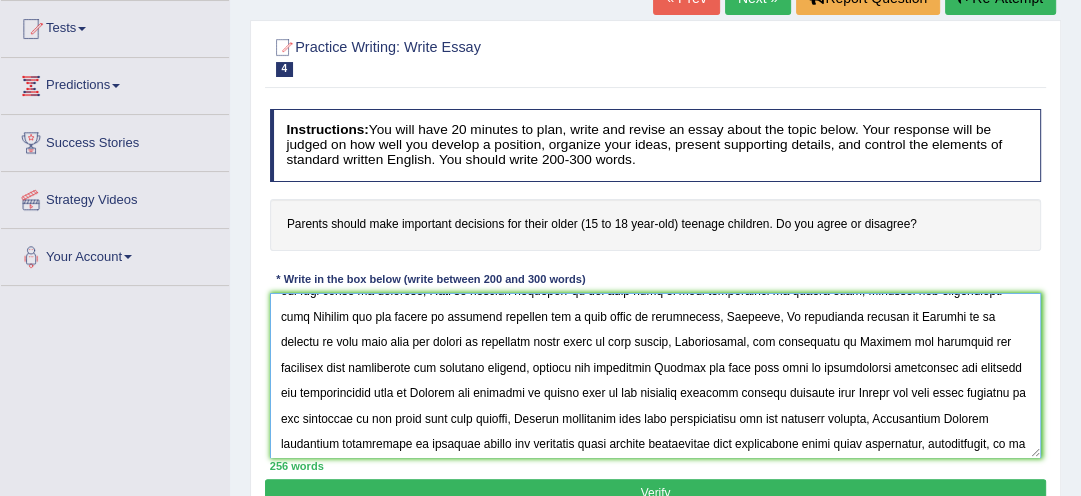click at bounding box center [656, 375] 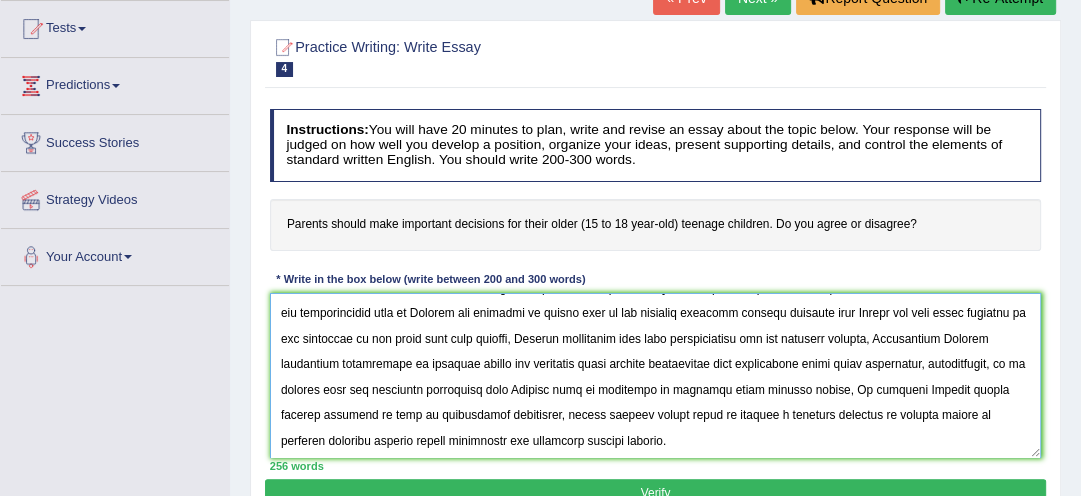 scroll, scrollTop: 209, scrollLeft: 0, axis: vertical 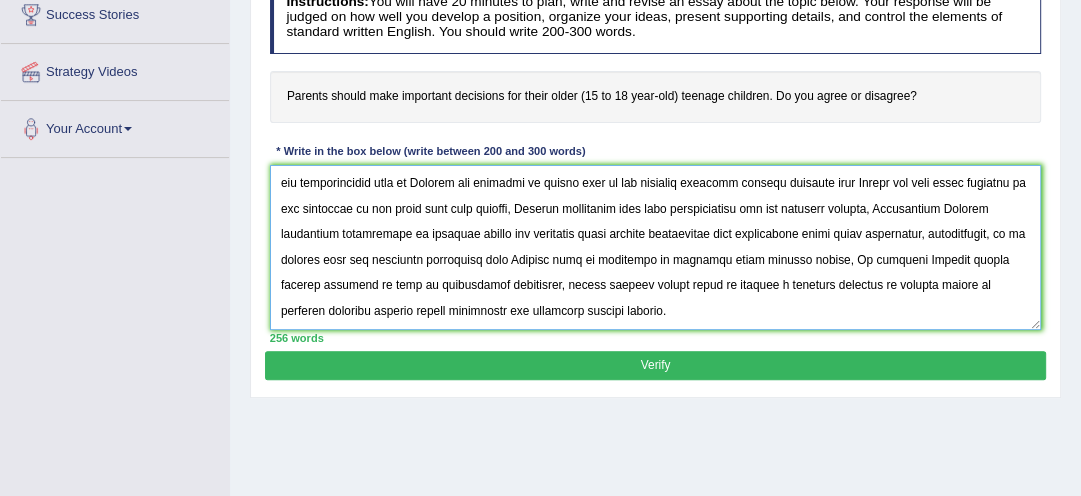 type on "The increasing influence of Parents should make important decision for their older children on our lives has ignited discussions, This matter is particularly pertinent due to its effects on both individuals and communities, In this Essay, I will examine the advantages and disadvantages of Parents and their implication for society, One of the primary advantages of Parents lie on its significant enhancement of the care given to children, This is further supported by the fact that it also contributes to family needs, Research has demonstrated that Parents has had impact on yielding positive for a wide range of individuals, Moreover, An additional benefit of Parents it is ability to take good care the family by providing every needs of they family, Consequently, the advantages of Parents are essential for promoting both individuals and societal success, Despite its advantages Parents can also give rise to considerable challenges for instance the inappropriate care of Parents has resulted in issues such as bad ..." 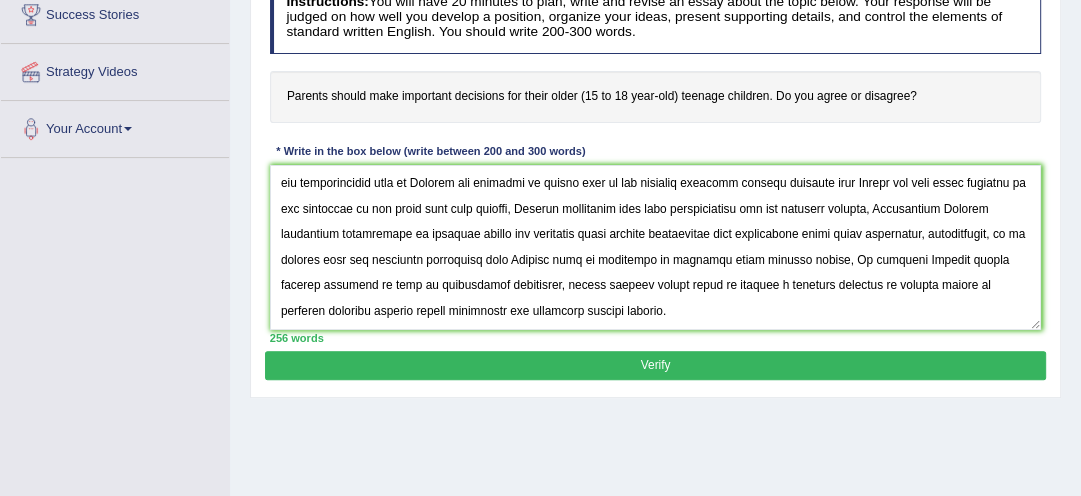 click on "Verify" at bounding box center (655, 365) 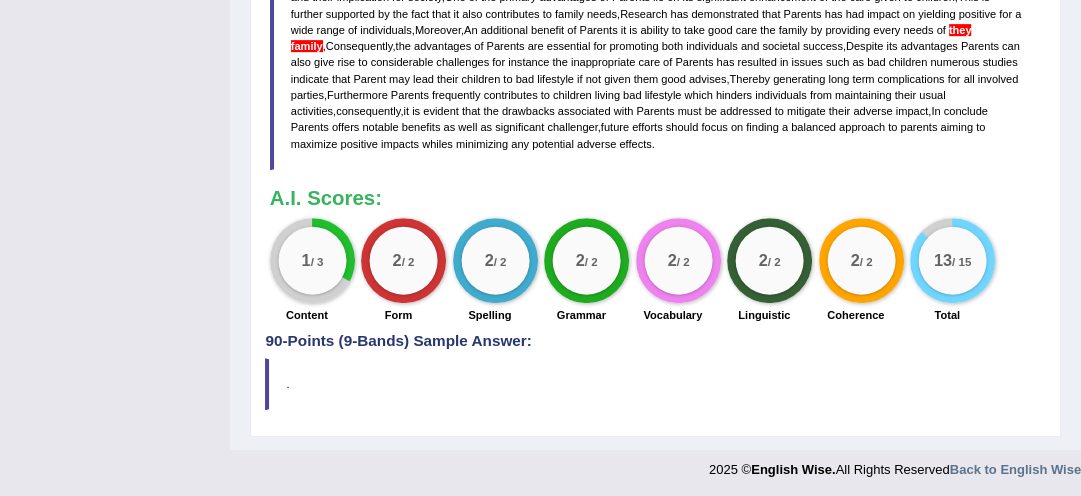scroll, scrollTop: 702, scrollLeft: 0, axis: vertical 